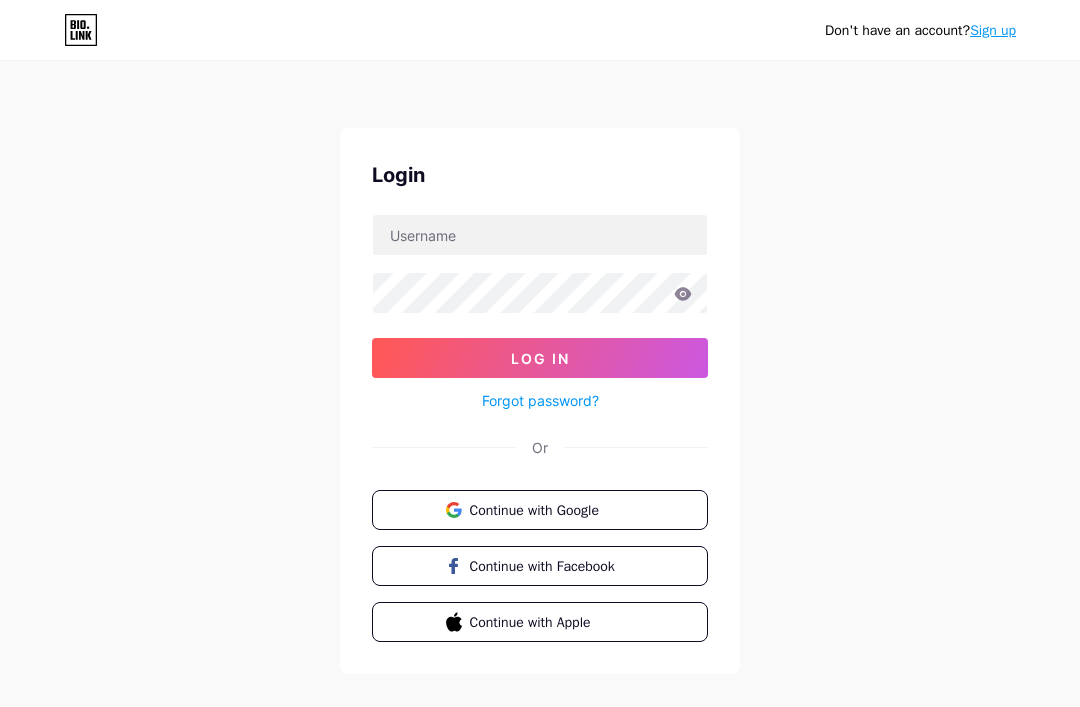 scroll, scrollTop: 0, scrollLeft: 0, axis: both 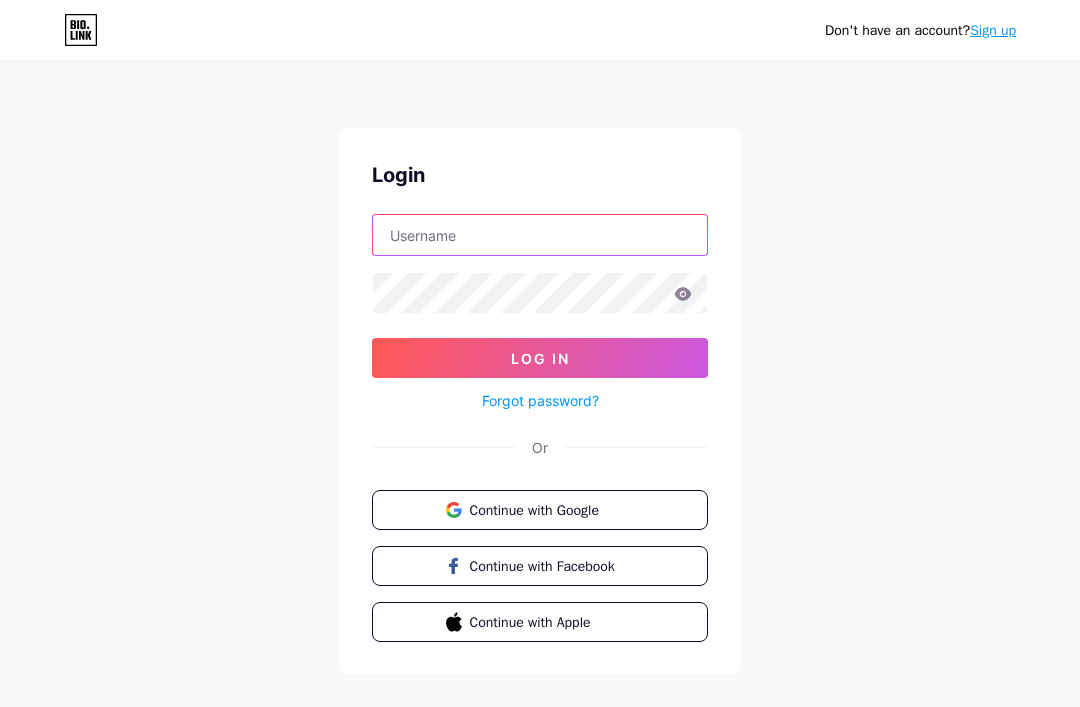 click at bounding box center [540, 235] 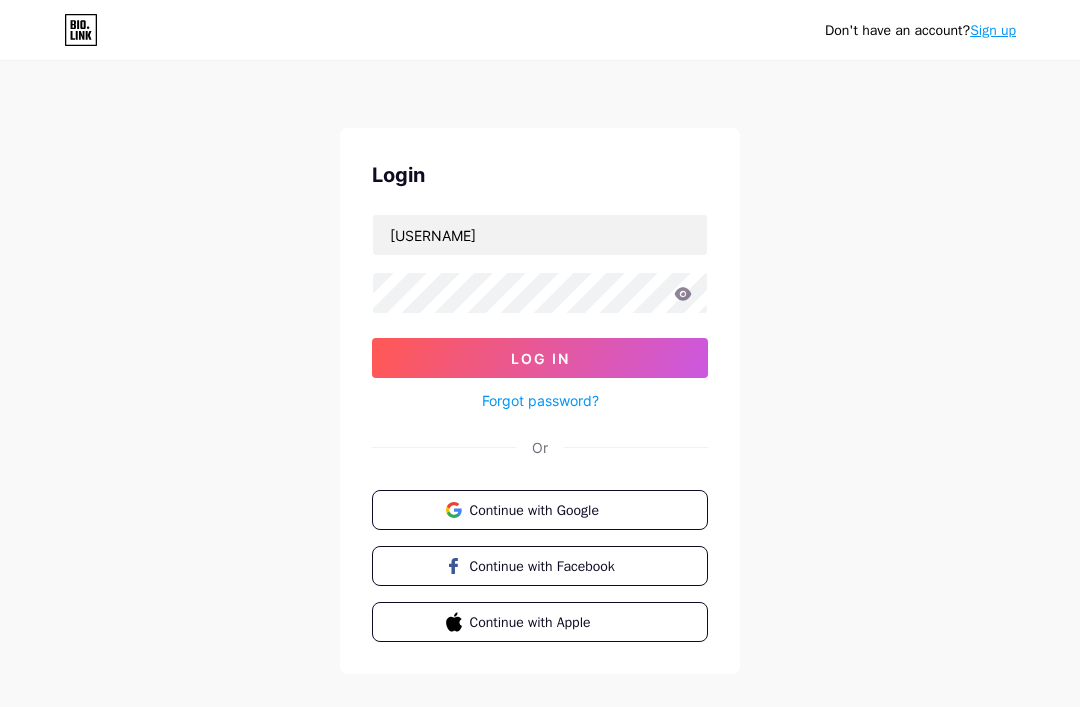 click on "Don't have an account?  Sign up   Login     Moon_w1               Log In
Forgot password?
Or       Continue with Google     Continue with Facebook
Continue with Apple" at bounding box center [540, 369] 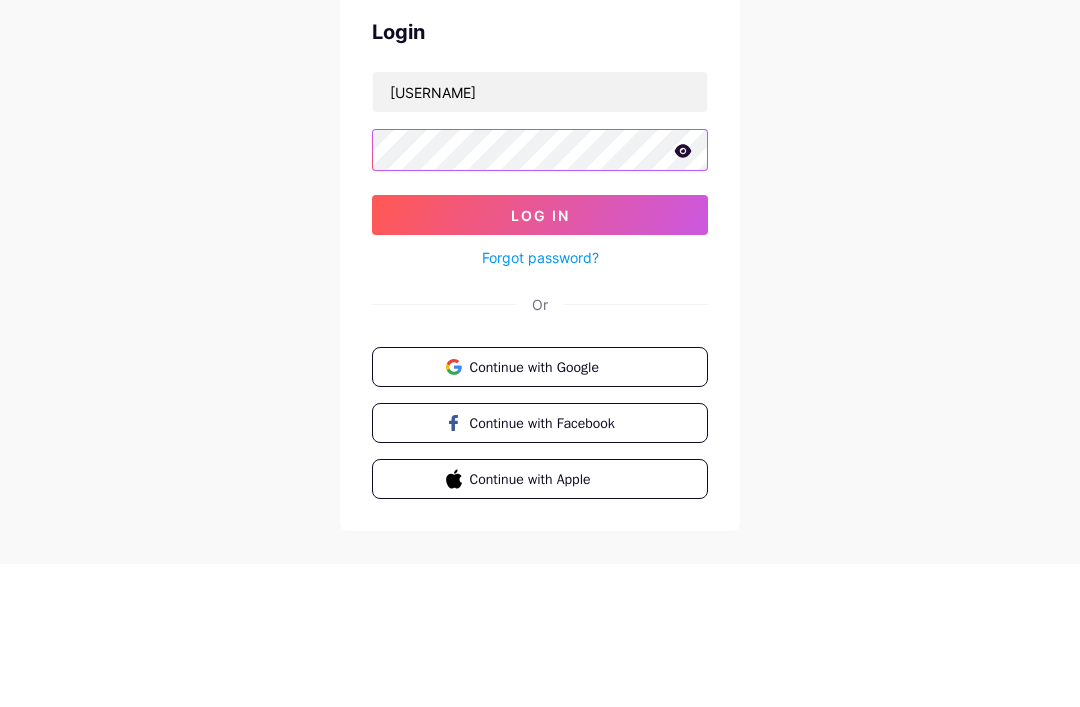 click on "Log In" at bounding box center (540, 358) 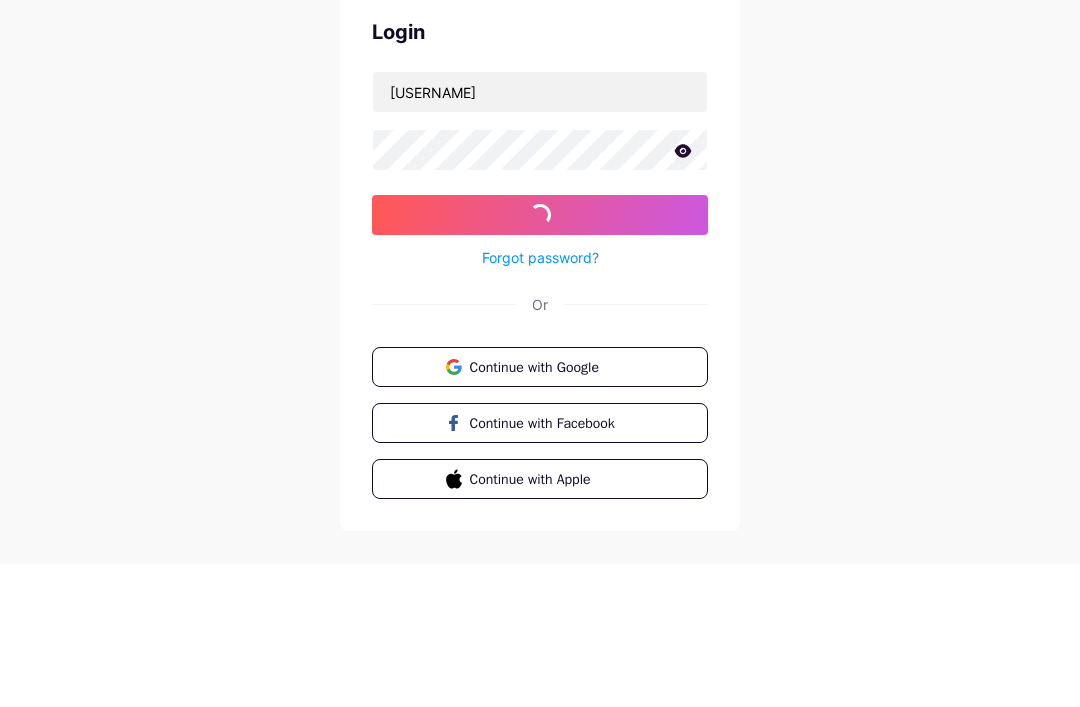 scroll, scrollTop: 64, scrollLeft: 0, axis: vertical 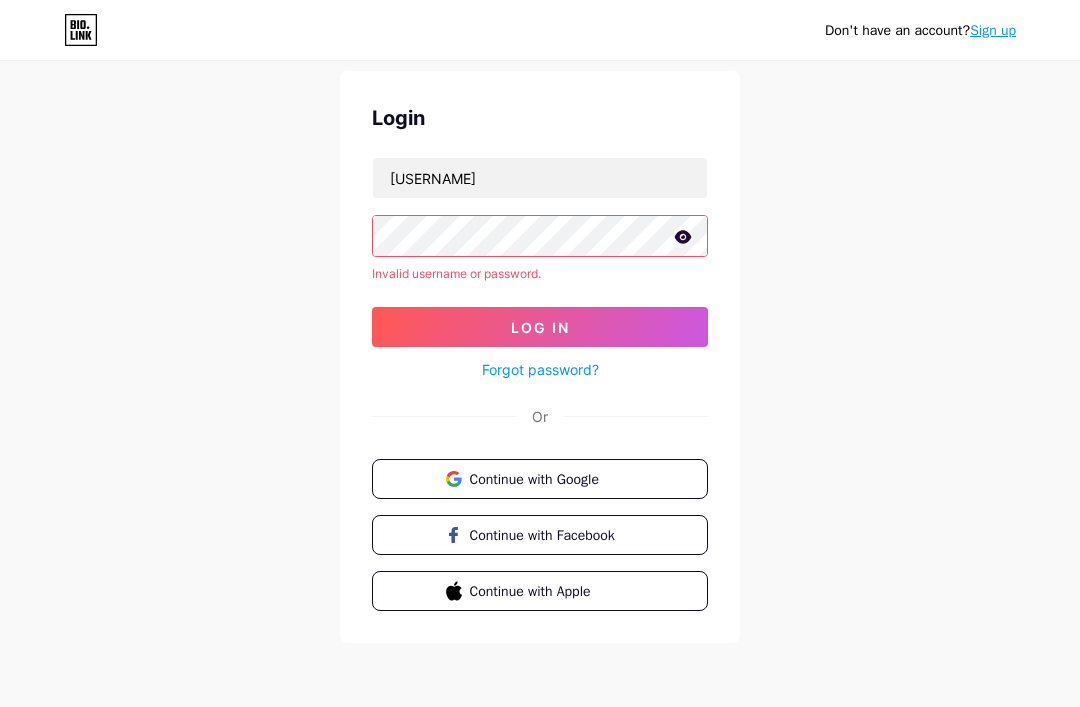 click 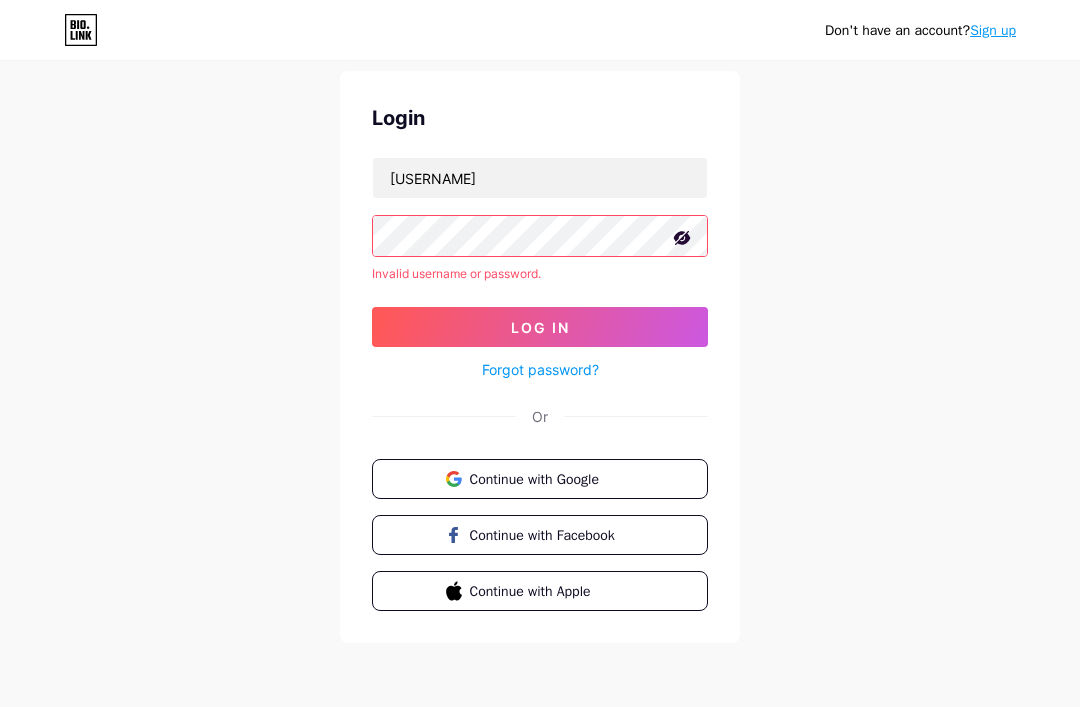 click 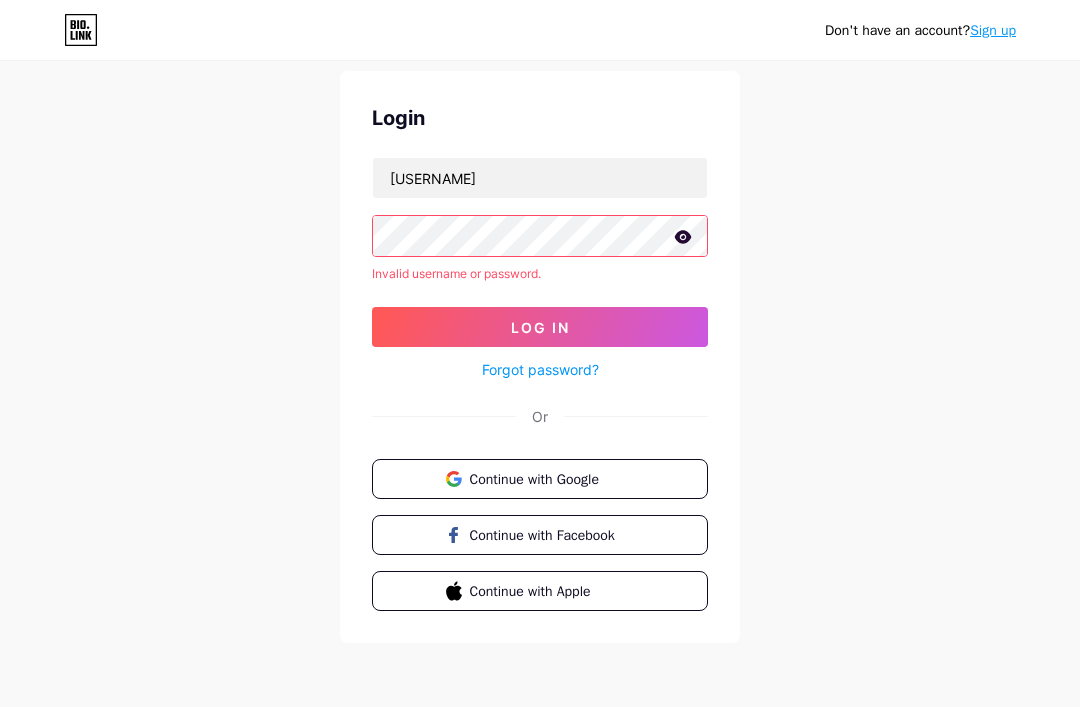 click 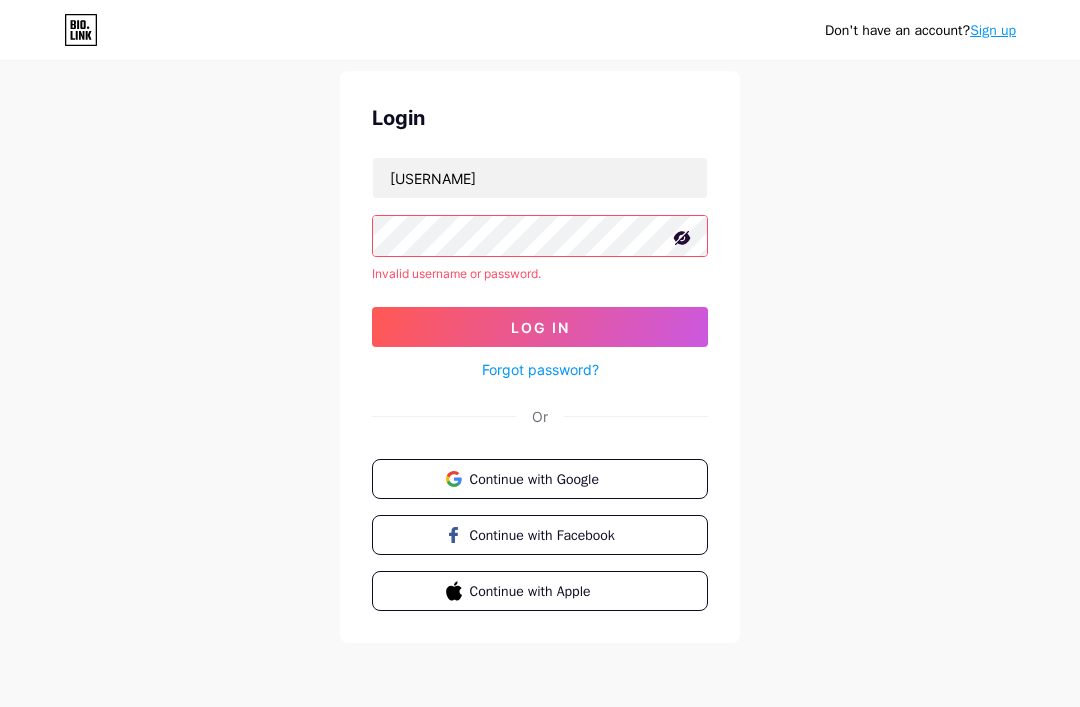 click 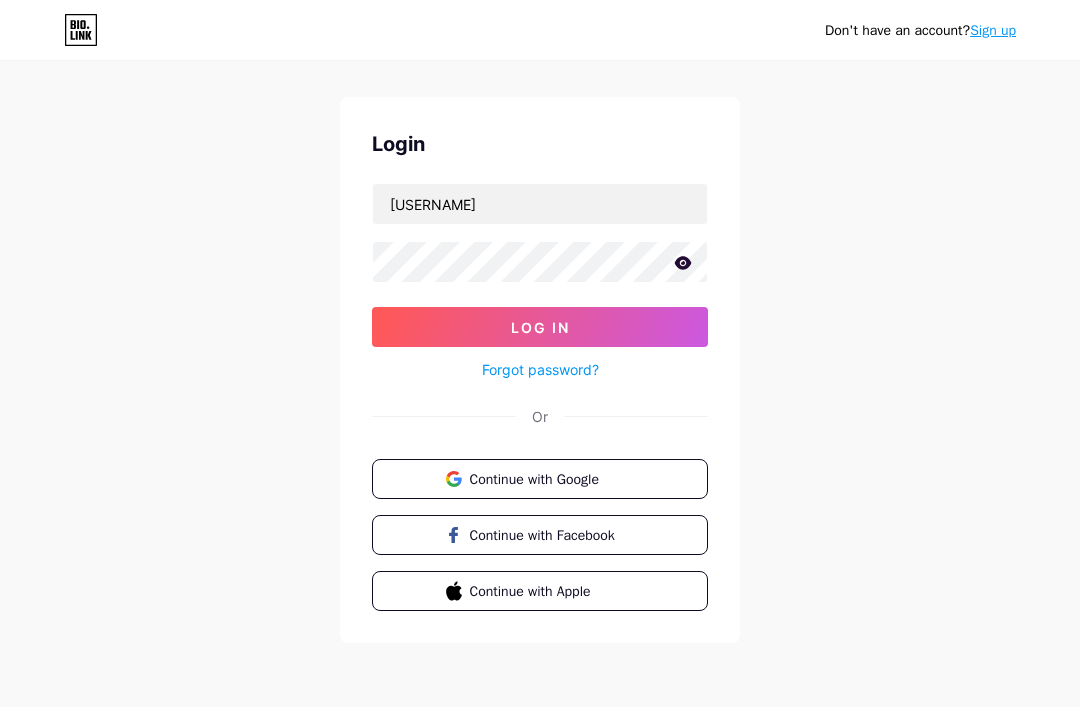 click on "Don't have an account?  Sign up   Login     Moon_w1               Log In
Forgot password?
Or       Continue with Google     Continue with Facebook
Continue with Apple" at bounding box center (540, 338) 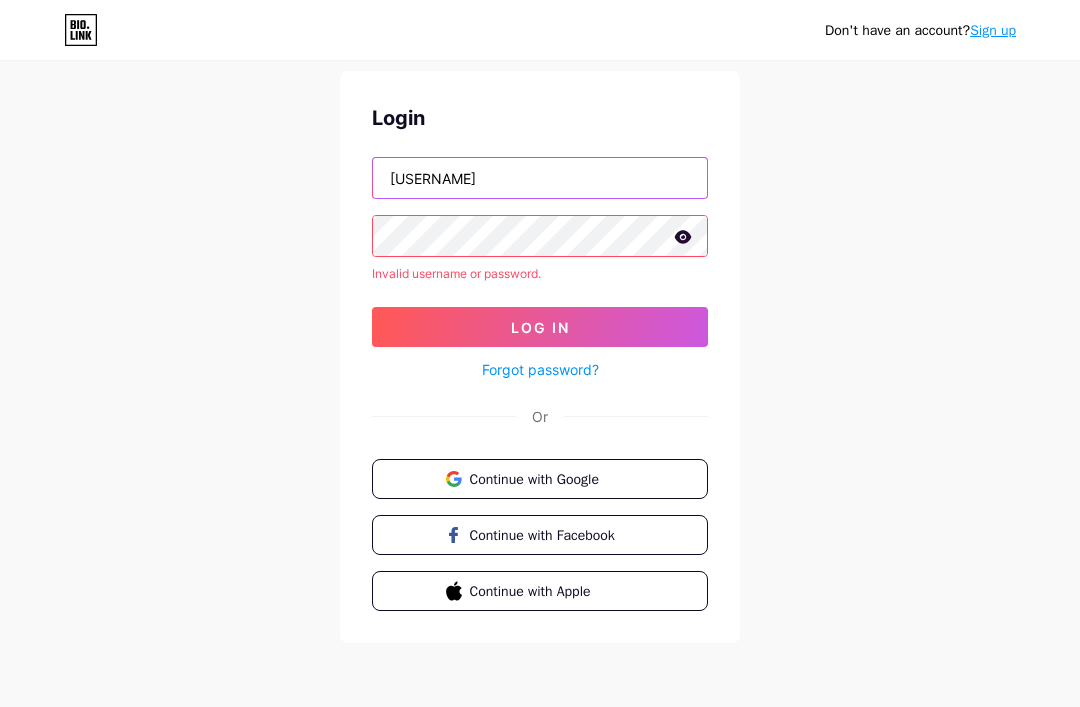 click on "Moon_w1" at bounding box center [540, 178] 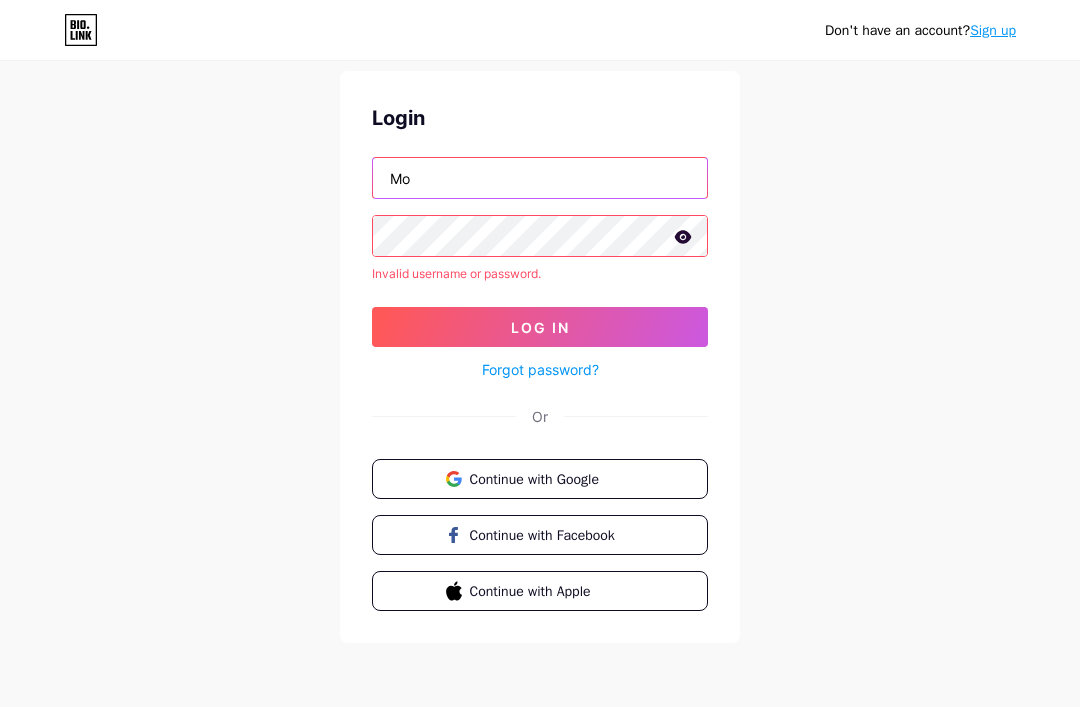 type on "M" 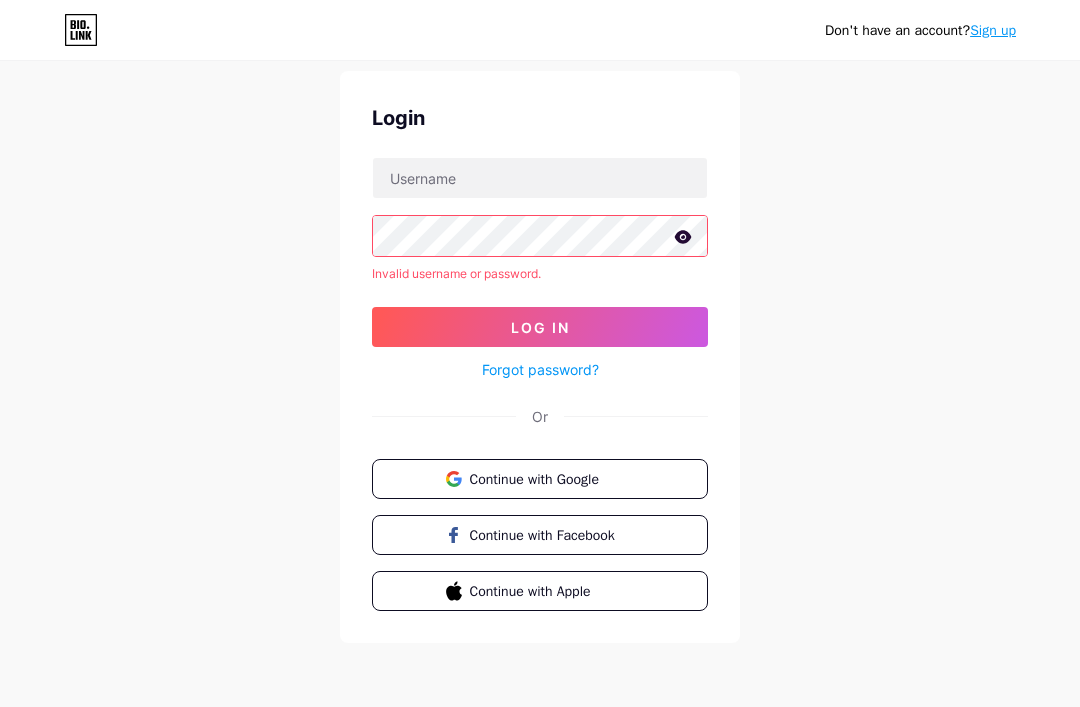 click 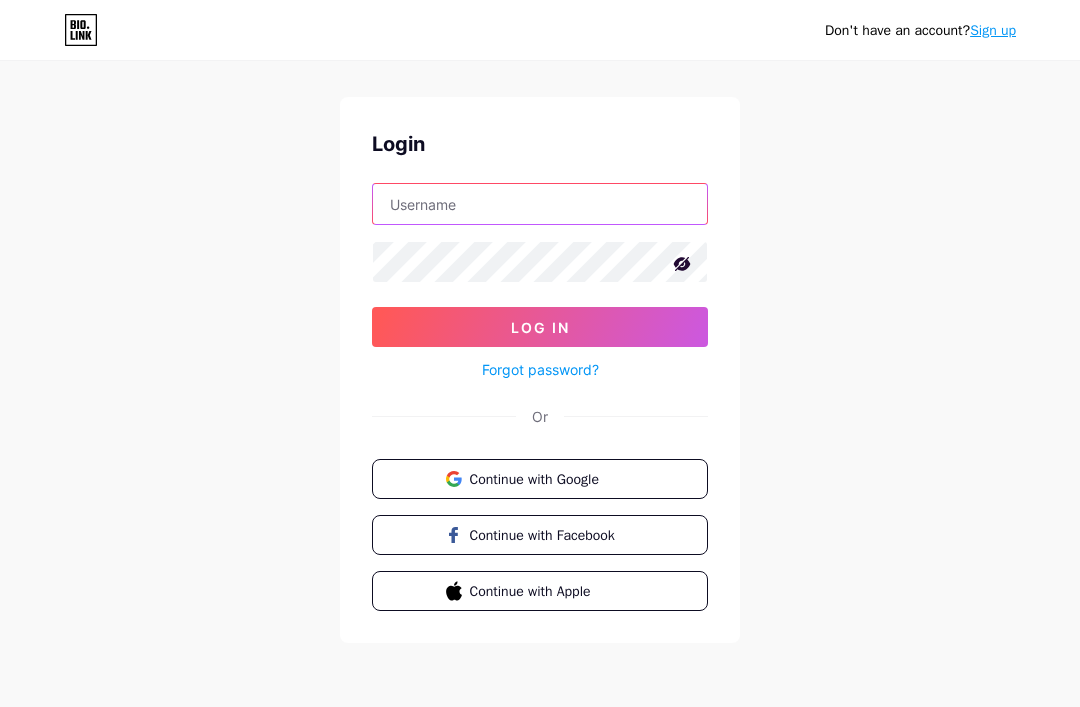 click at bounding box center (540, 204) 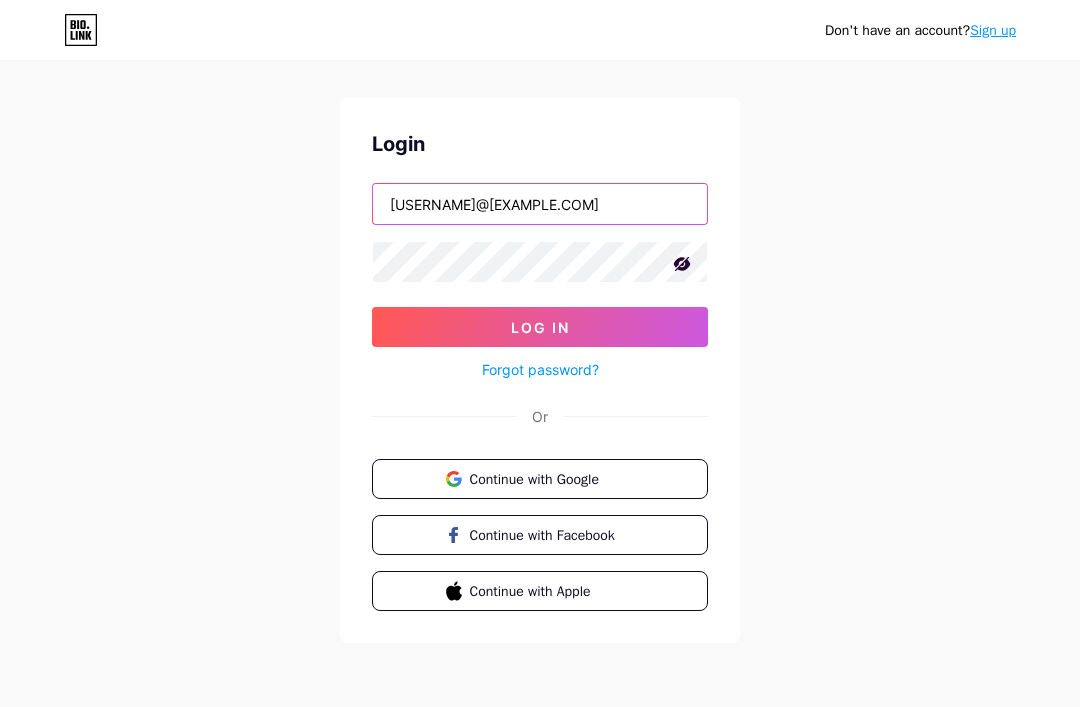 type on "Mysky3019@gmail.com" 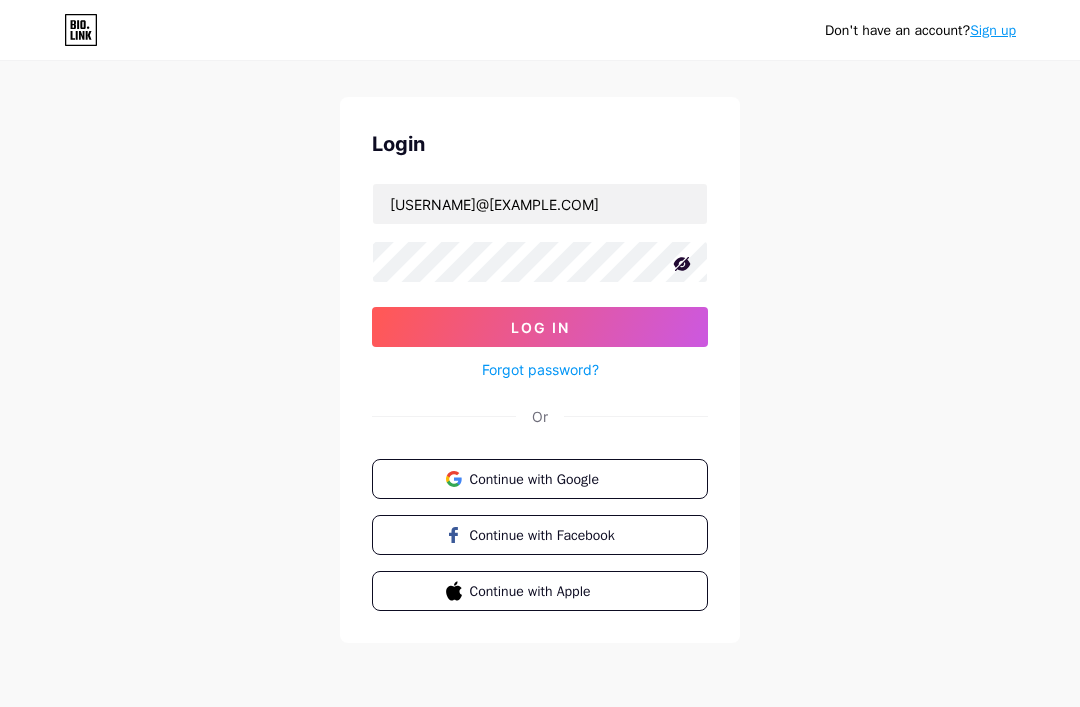 click on "Don't have an account?  Sign up   Login     Mysky3019@gmail.com               Log In
Forgot password?
Or       Continue with Google     Continue with Facebook
Continue with Apple" at bounding box center [540, 338] 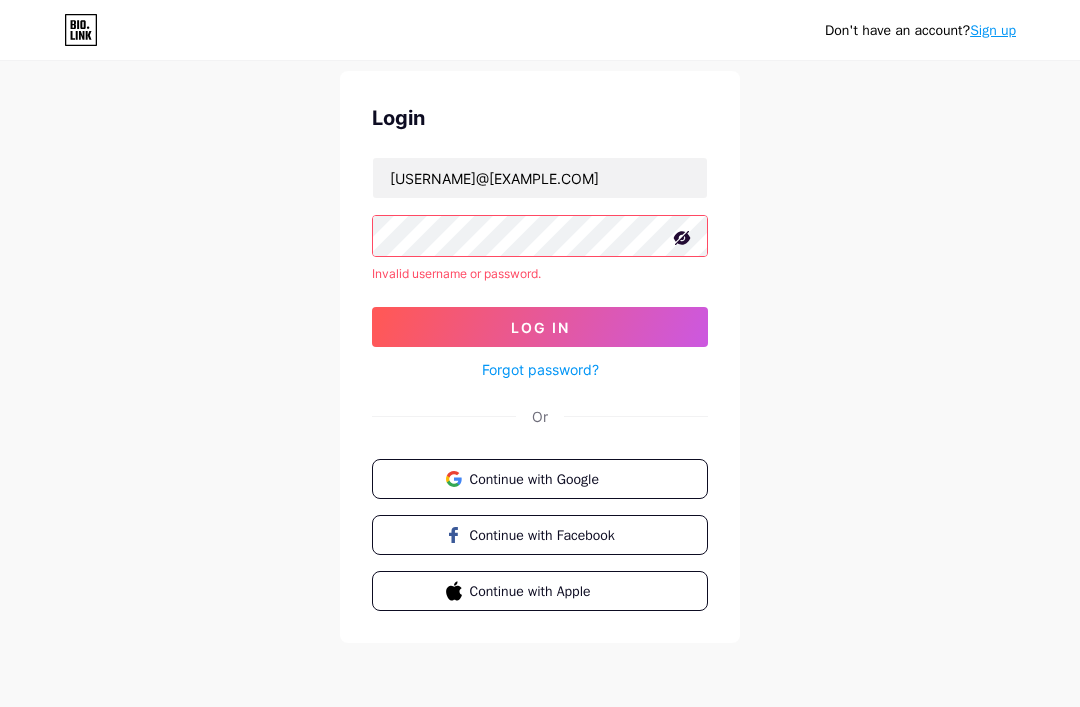 click on "Continue with Google" at bounding box center [552, 479] 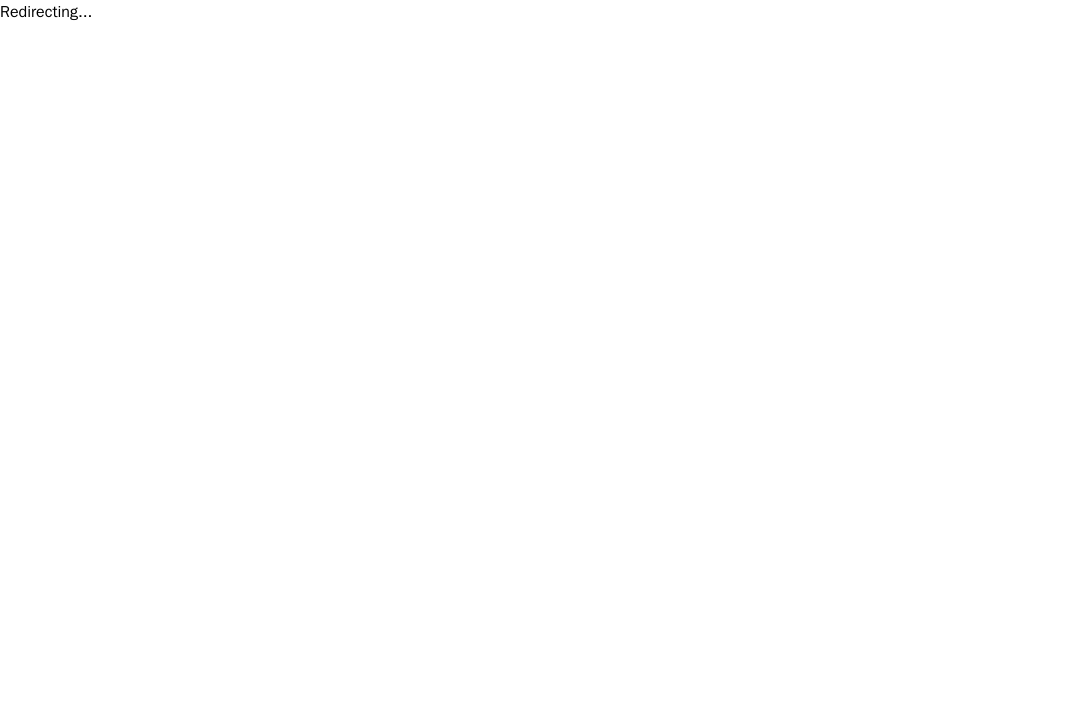 scroll, scrollTop: 0, scrollLeft: 0, axis: both 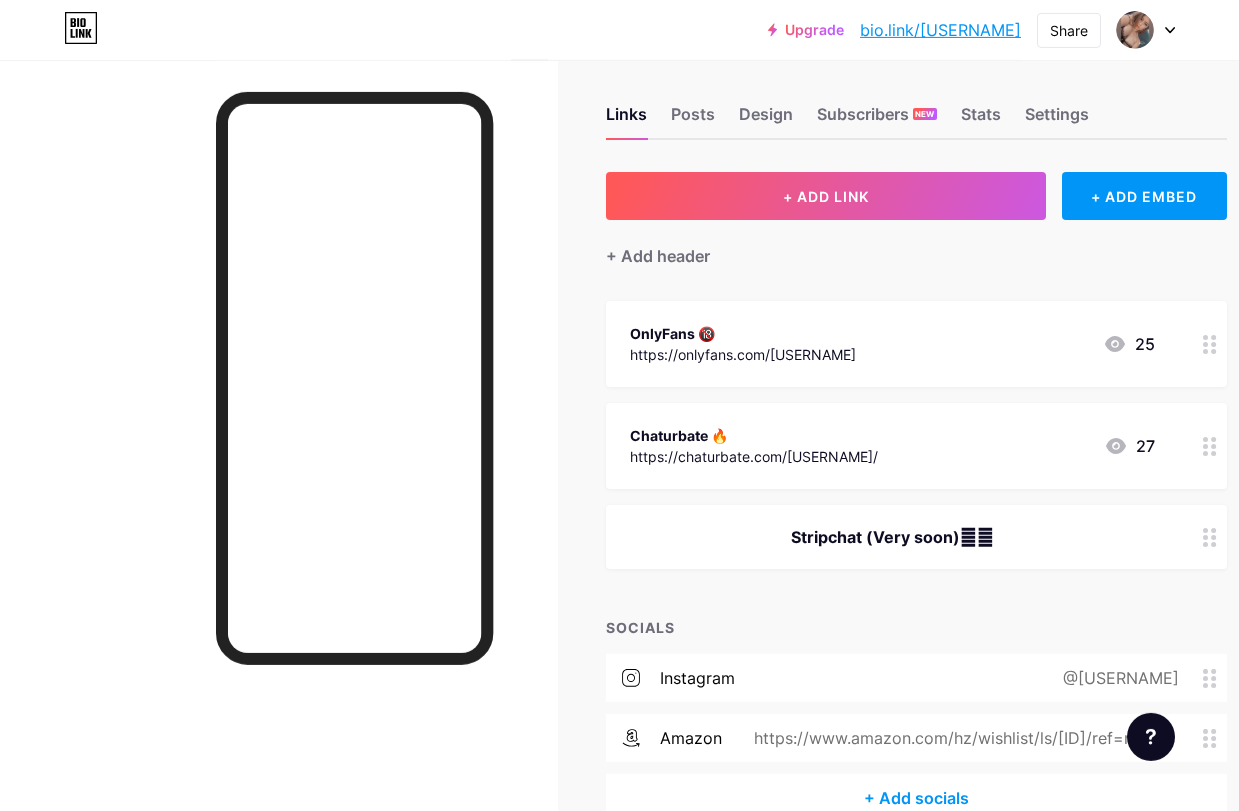 click 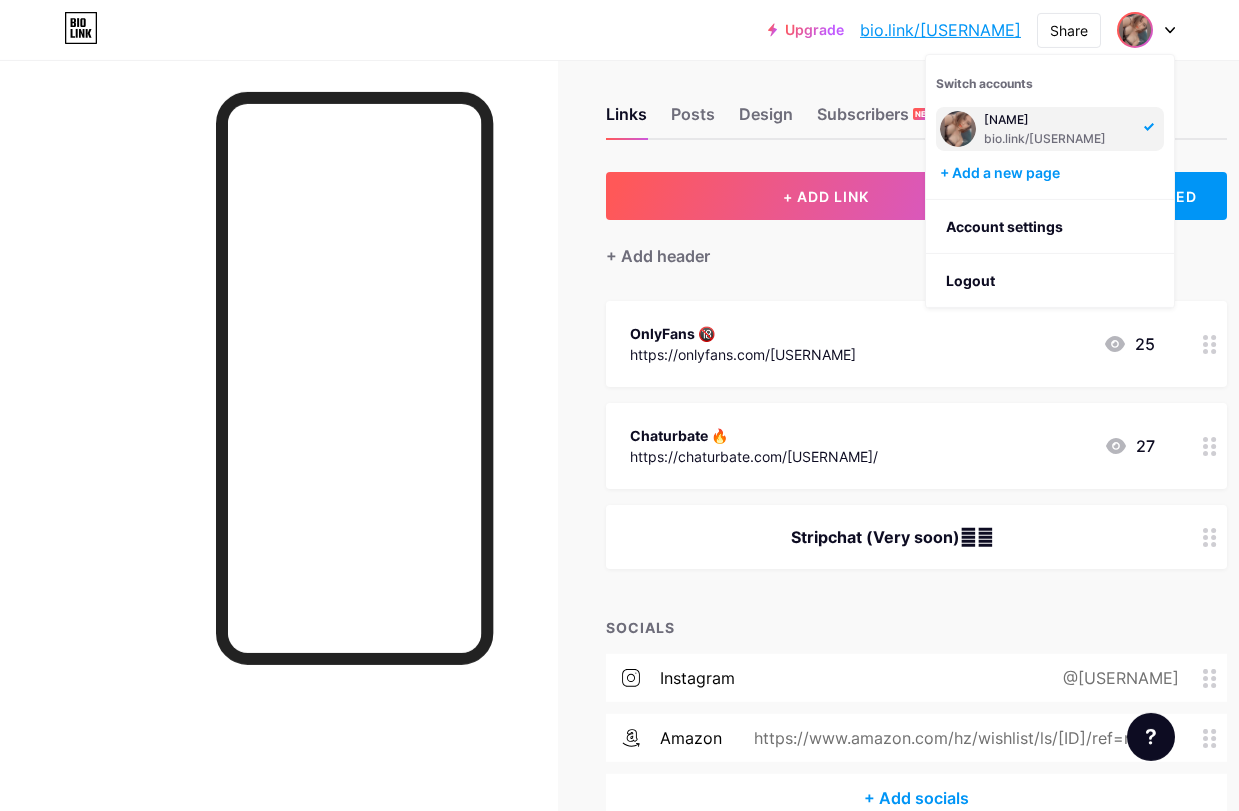 click on "Logout" at bounding box center [1050, 281] 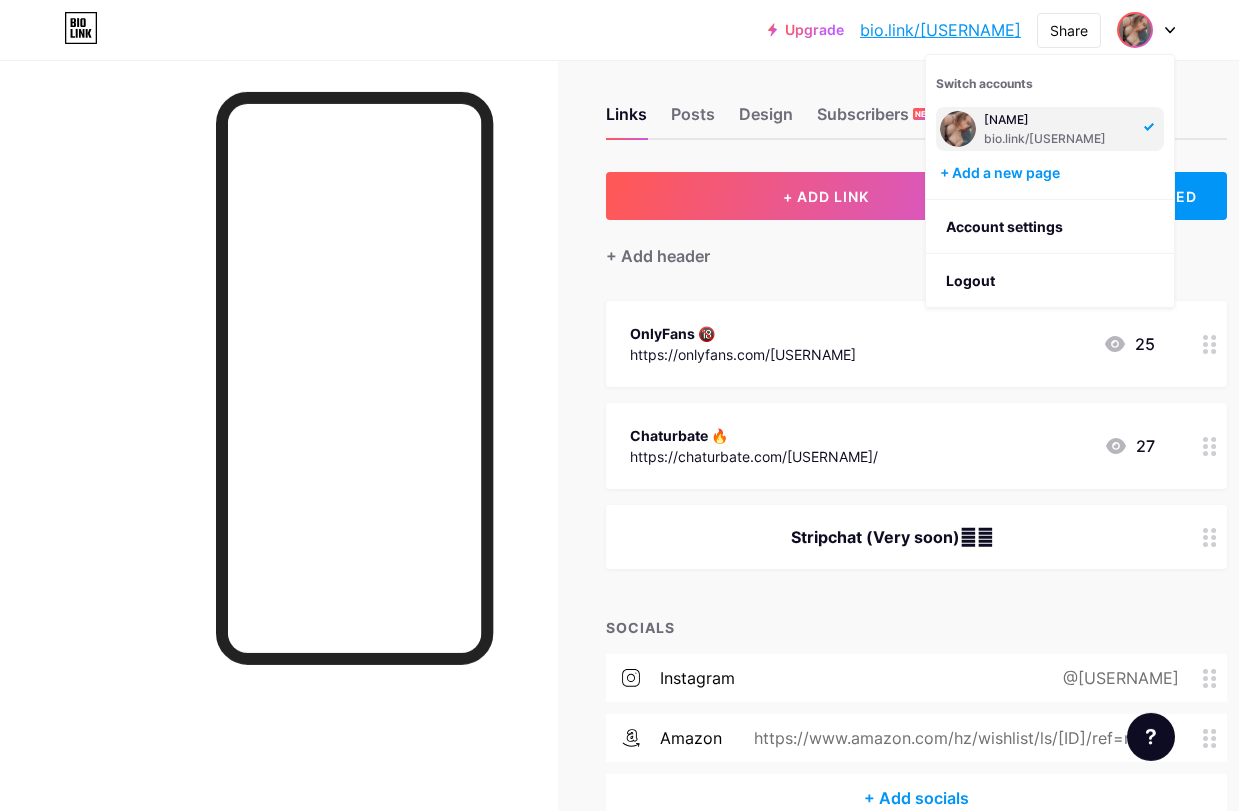 scroll, scrollTop: 0, scrollLeft: 0, axis: both 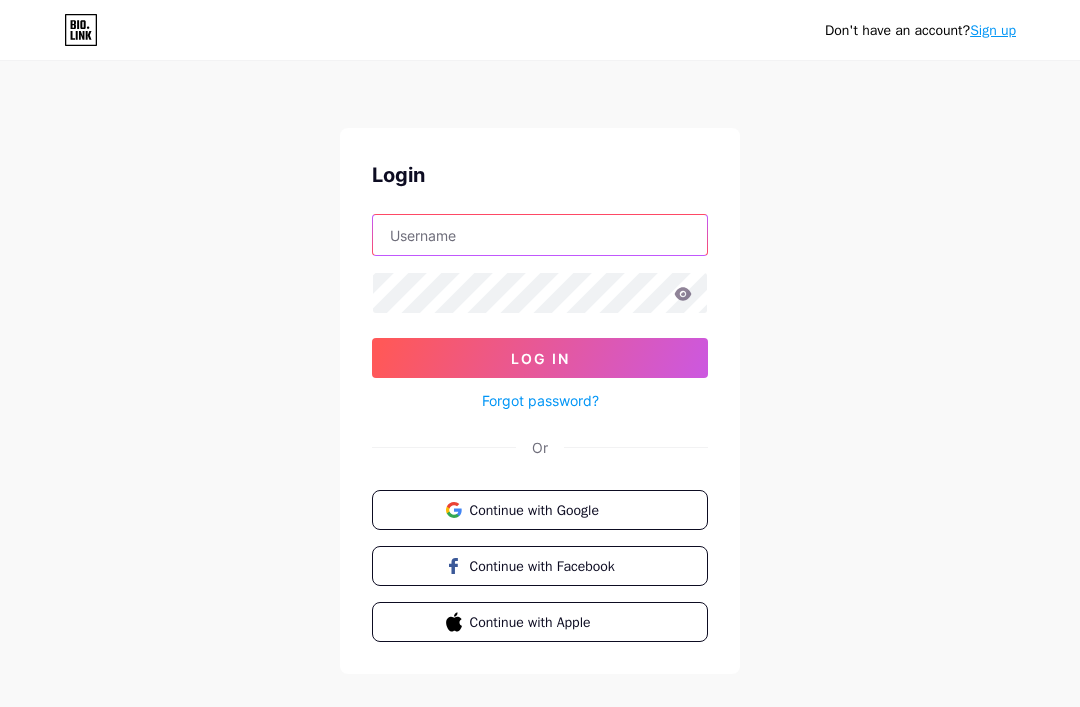 click at bounding box center [540, 235] 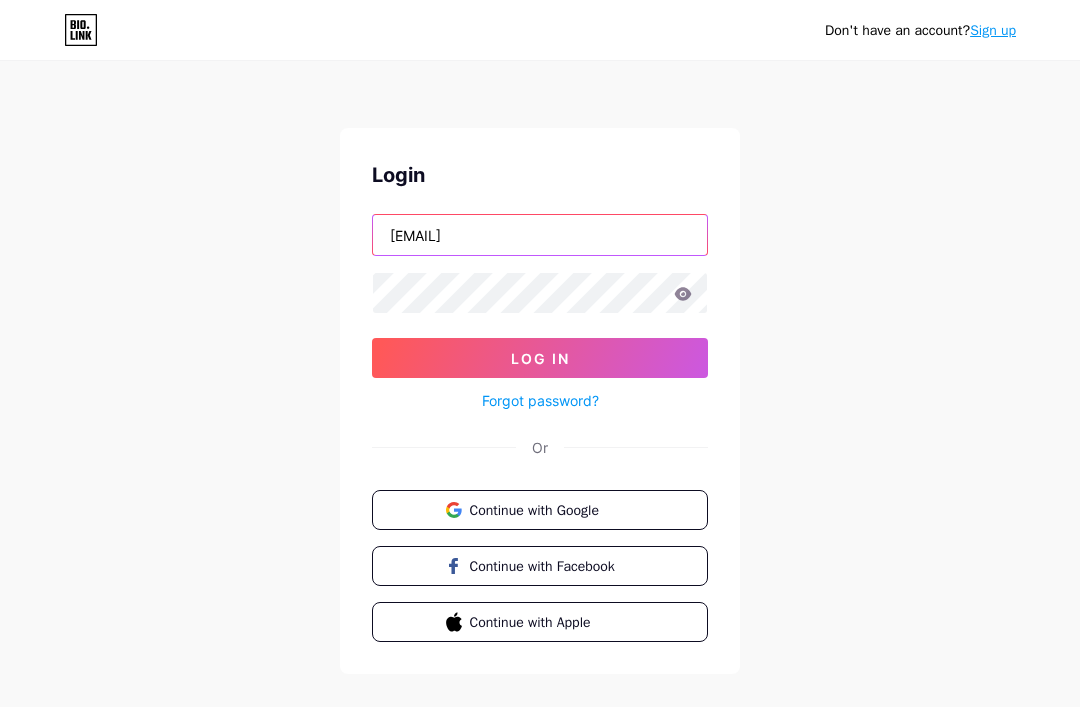 type on "[EMAIL]" 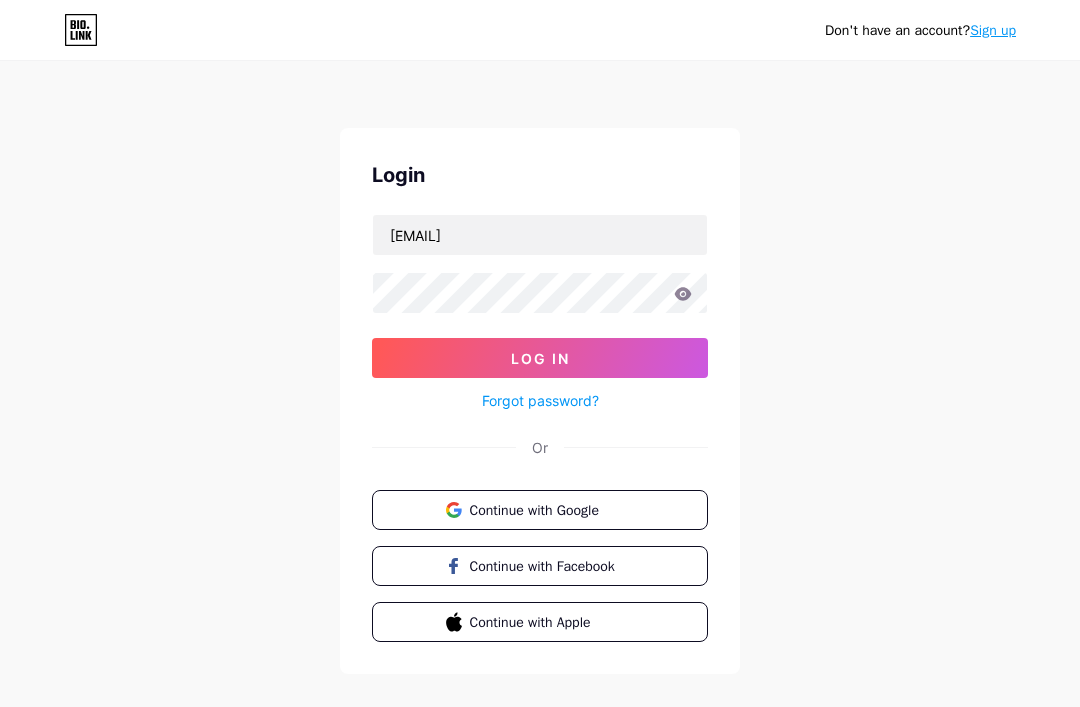 click on "[EMAIL]" at bounding box center [540, 369] 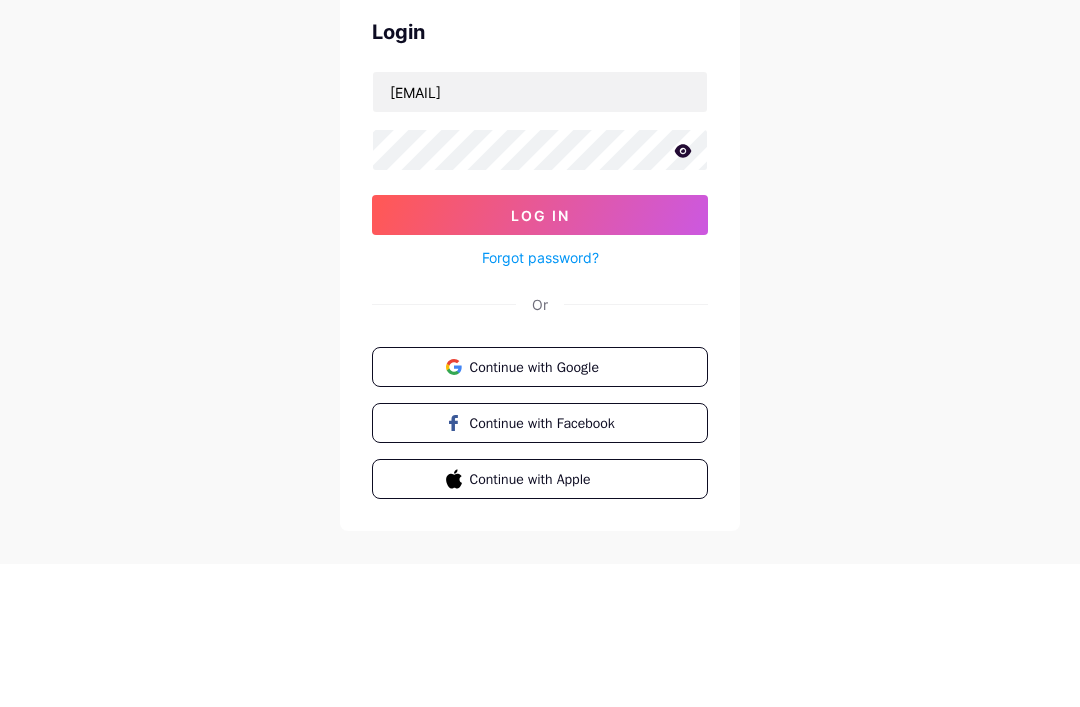 click on "Don't have an account?  Sign up   Login     Moon_w1               Log In
Forgot password?
Or       Continue with Google     Continue with Facebook
Continue with Apple" at bounding box center [540, 369] 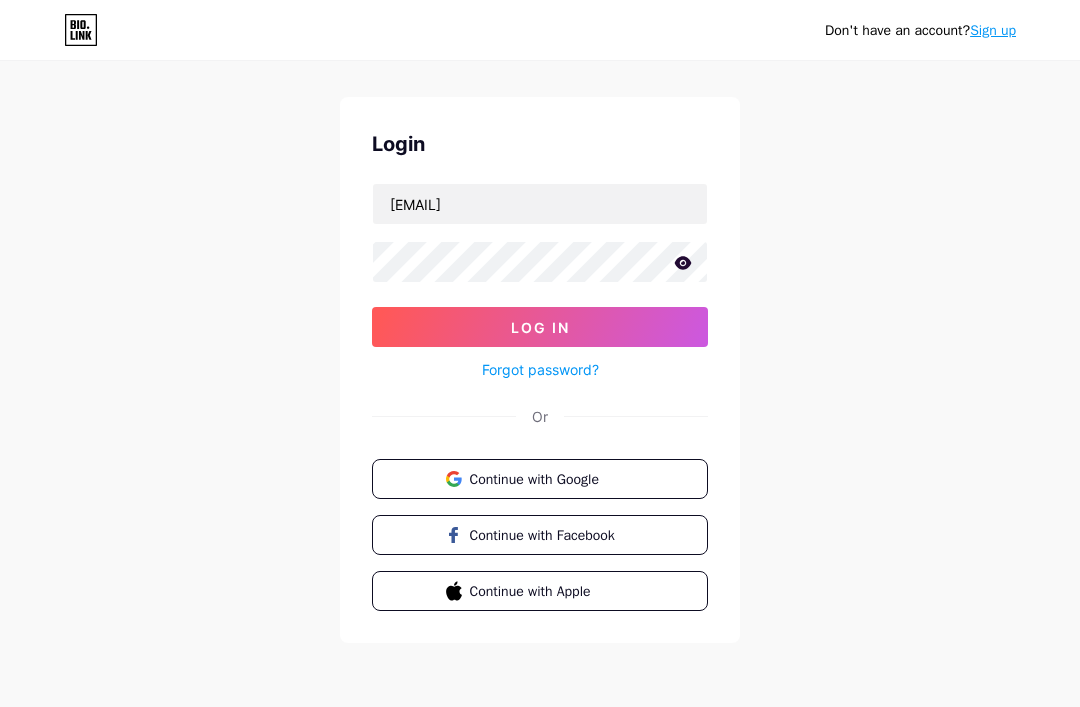click on "Log In" at bounding box center (540, 327) 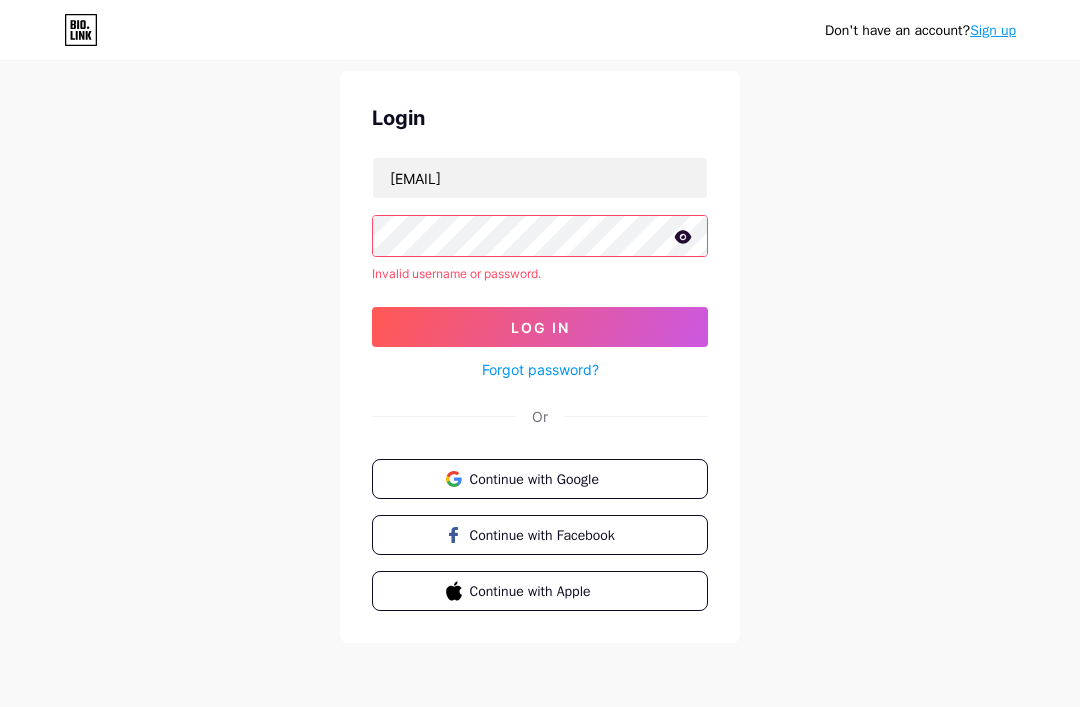 click on "Forgot password?" at bounding box center (540, 369) 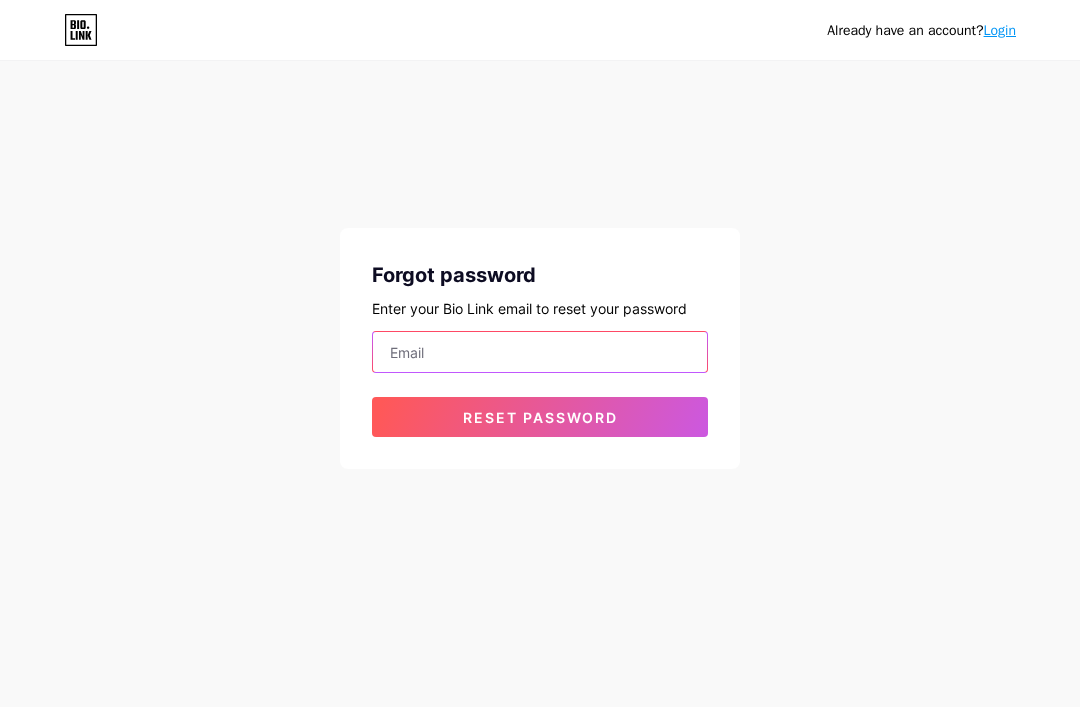 click at bounding box center [540, 352] 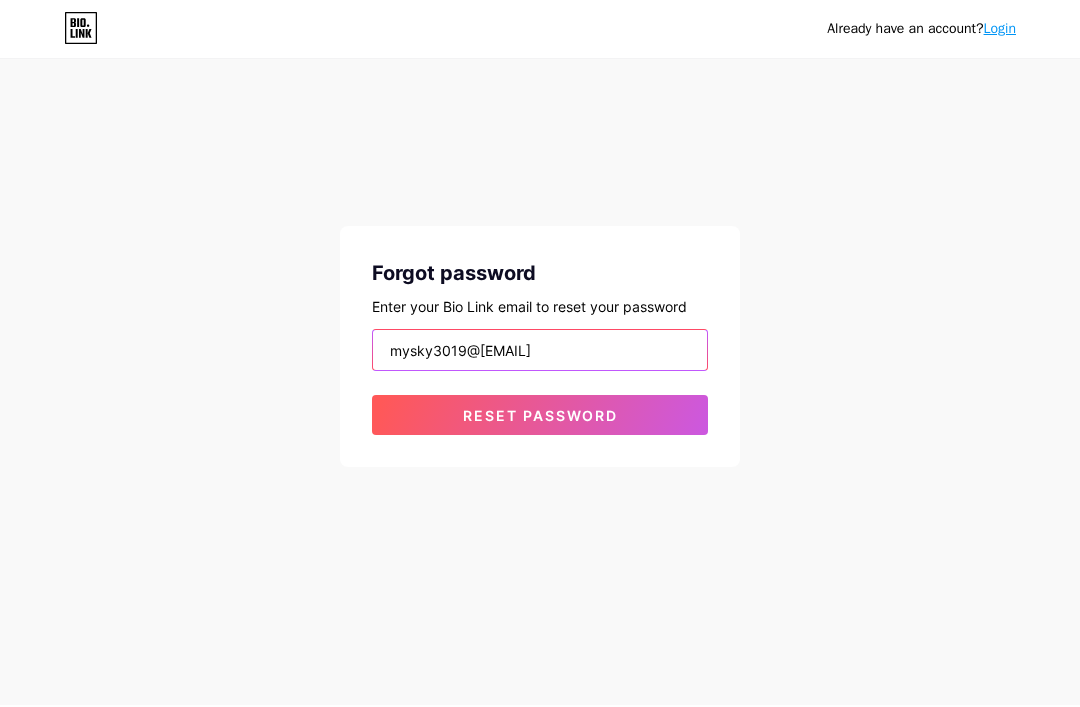 type on "mysky3019@gmail.com" 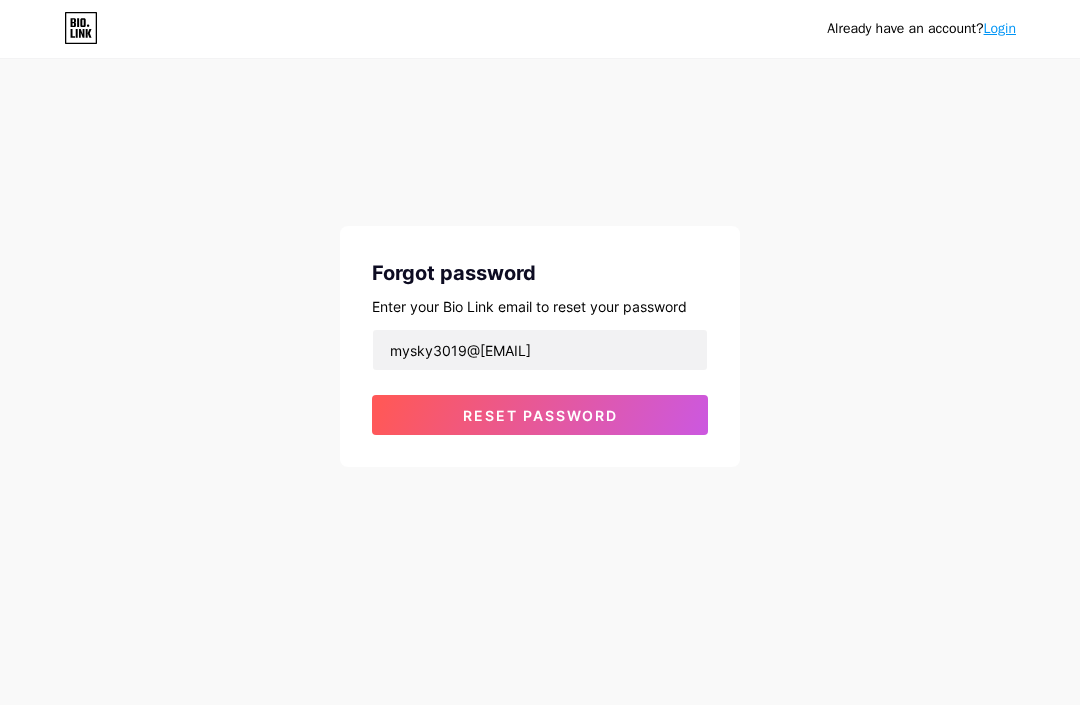 click on "Already have an account?  Login   Forgot password
Enter your Bio Link email to reset your password
mysky3019@gmail.com       Reset password" at bounding box center [540, 266] 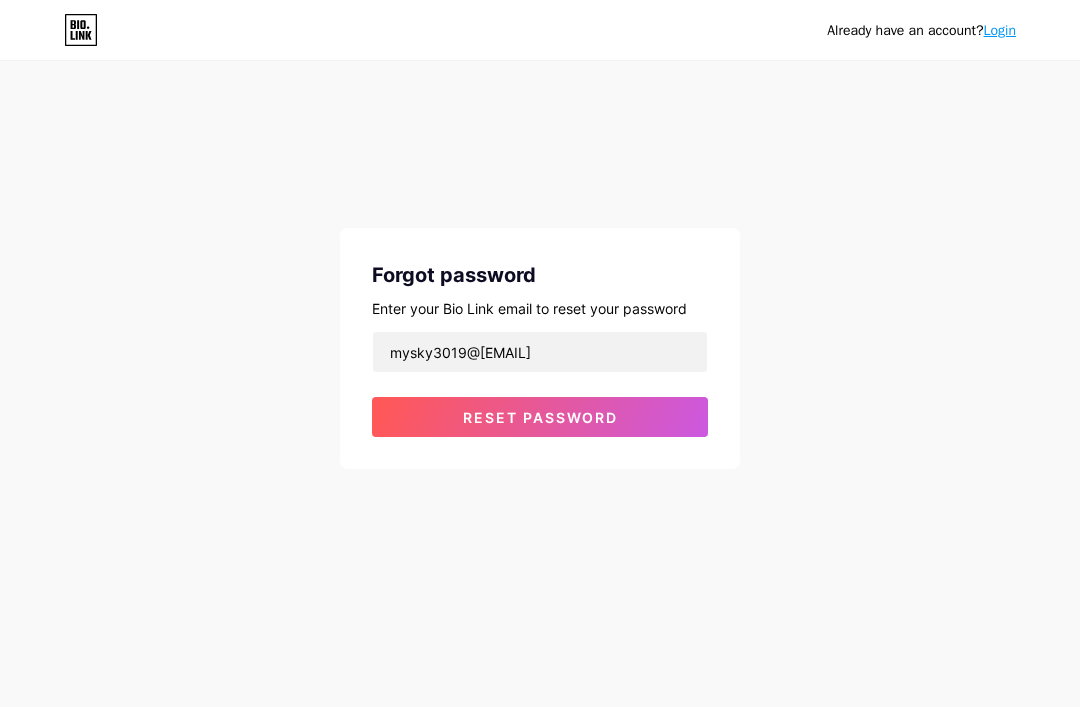 click on "Reset password" at bounding box center [540, 417] 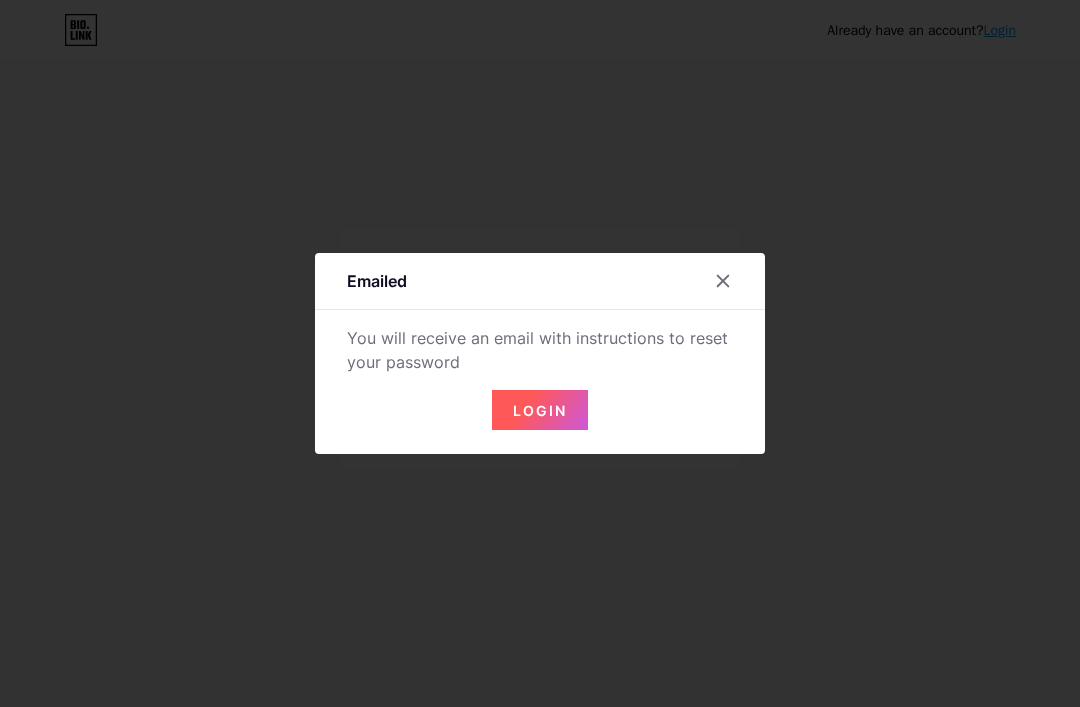 click on "Login" at bounding box center (540, 410) 